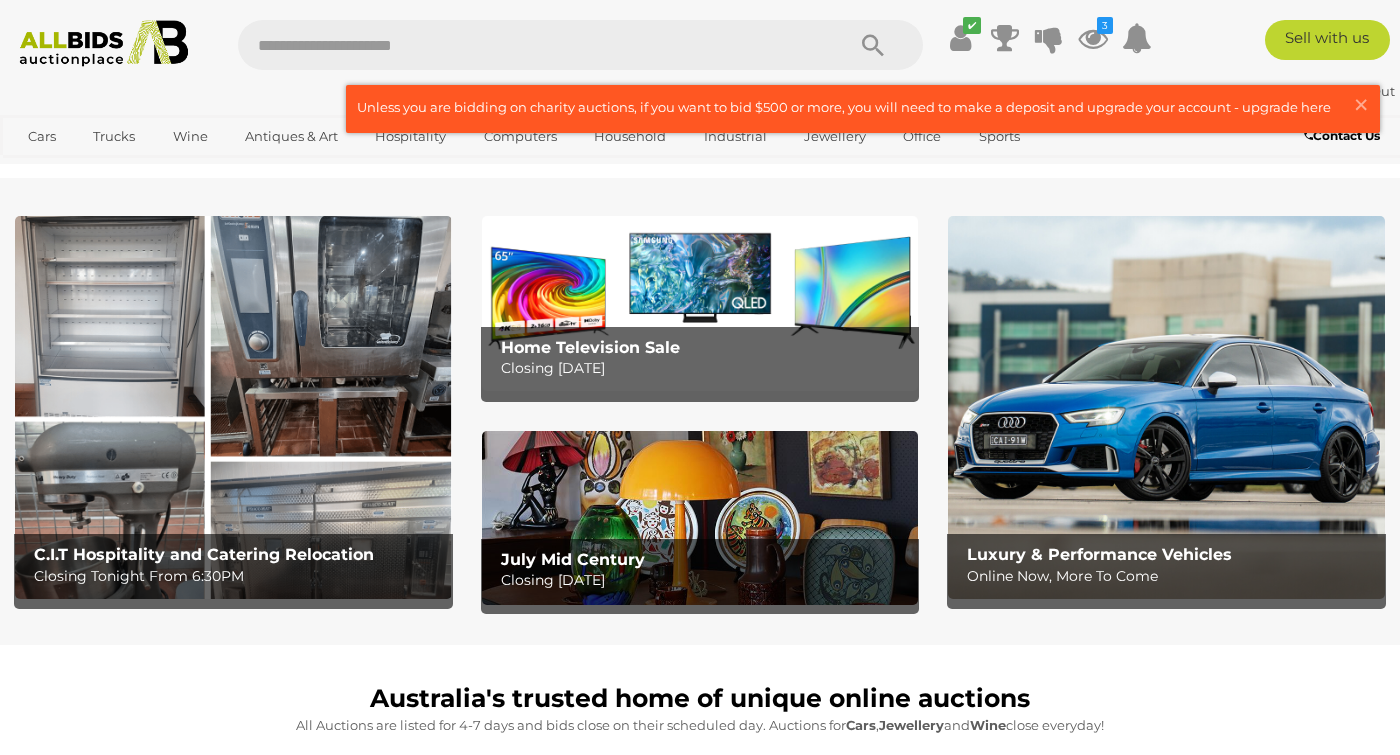 scroll, scrollTop: 0, scrollLeft: 0, axis: both 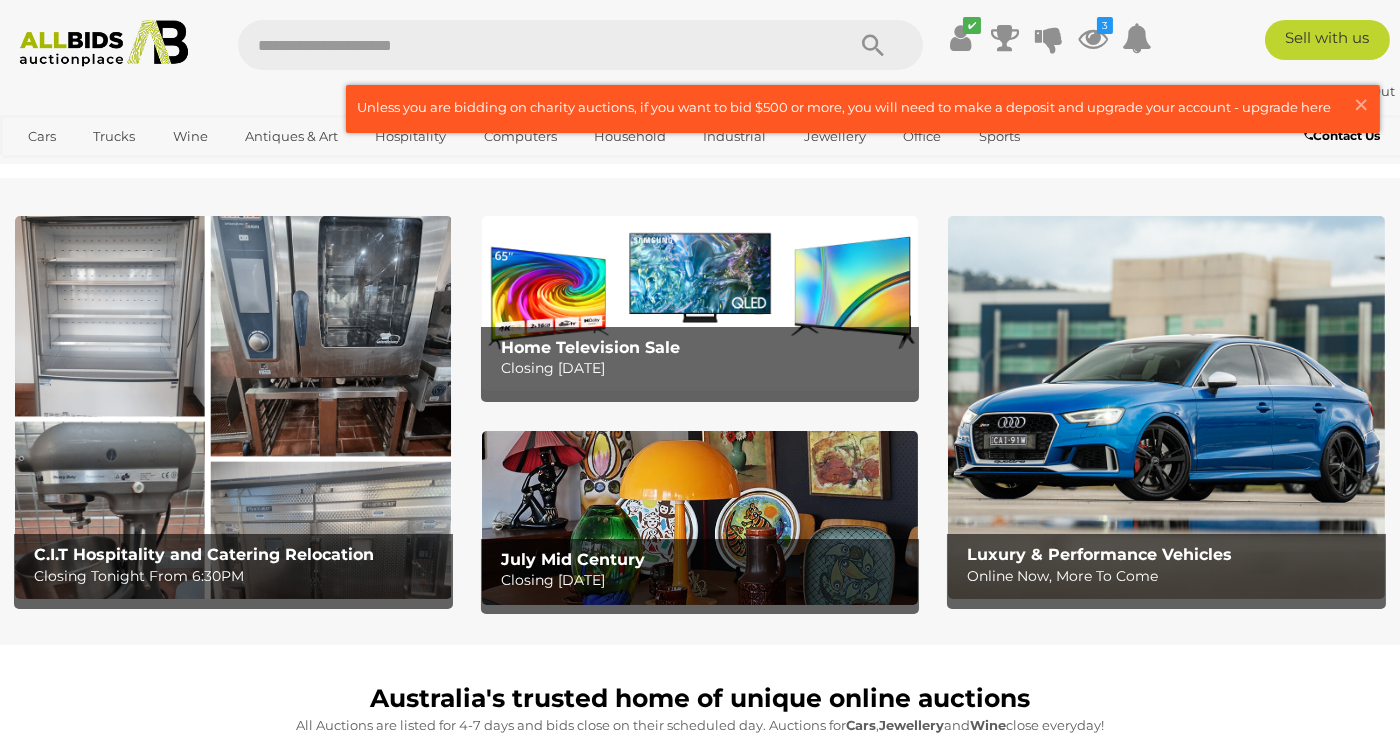 click at bounding box center (233, 407) 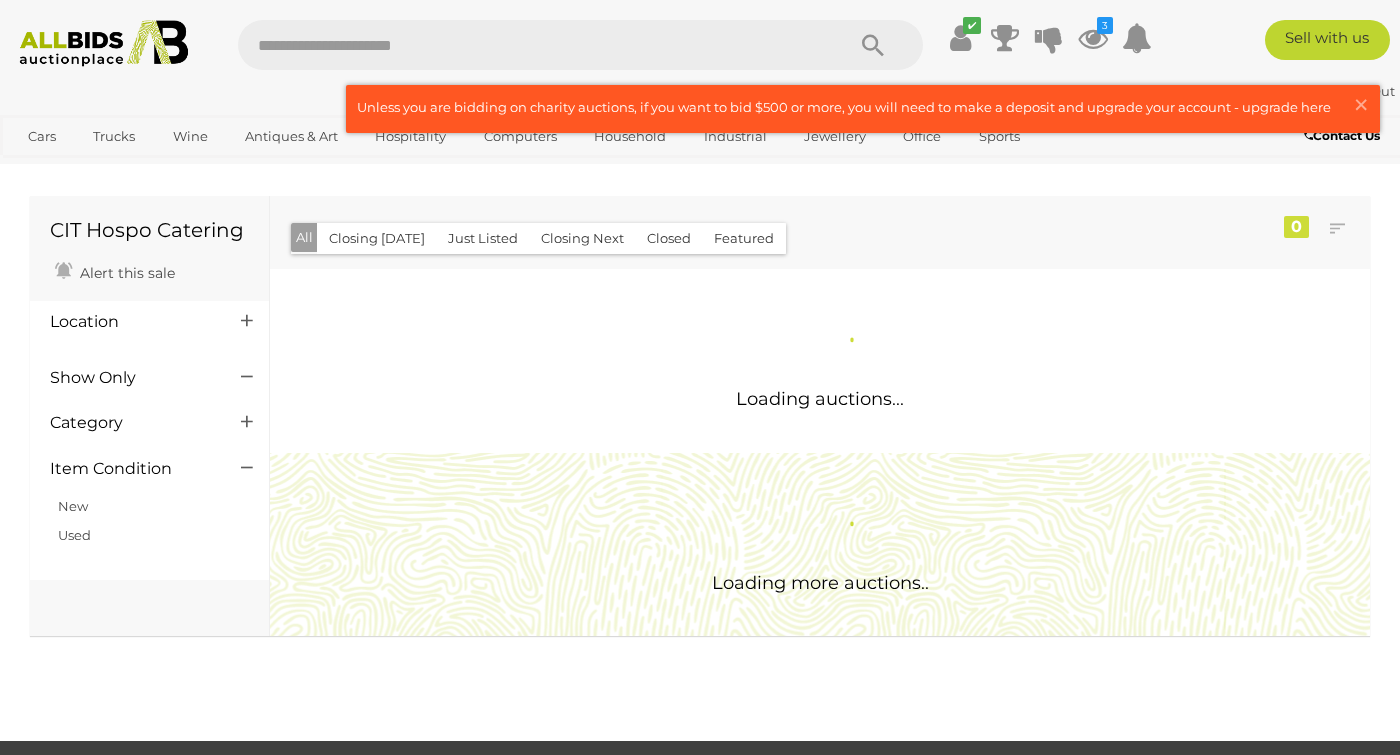 scroll, scrollTop: 0, scrollLeft: 0, axis: both 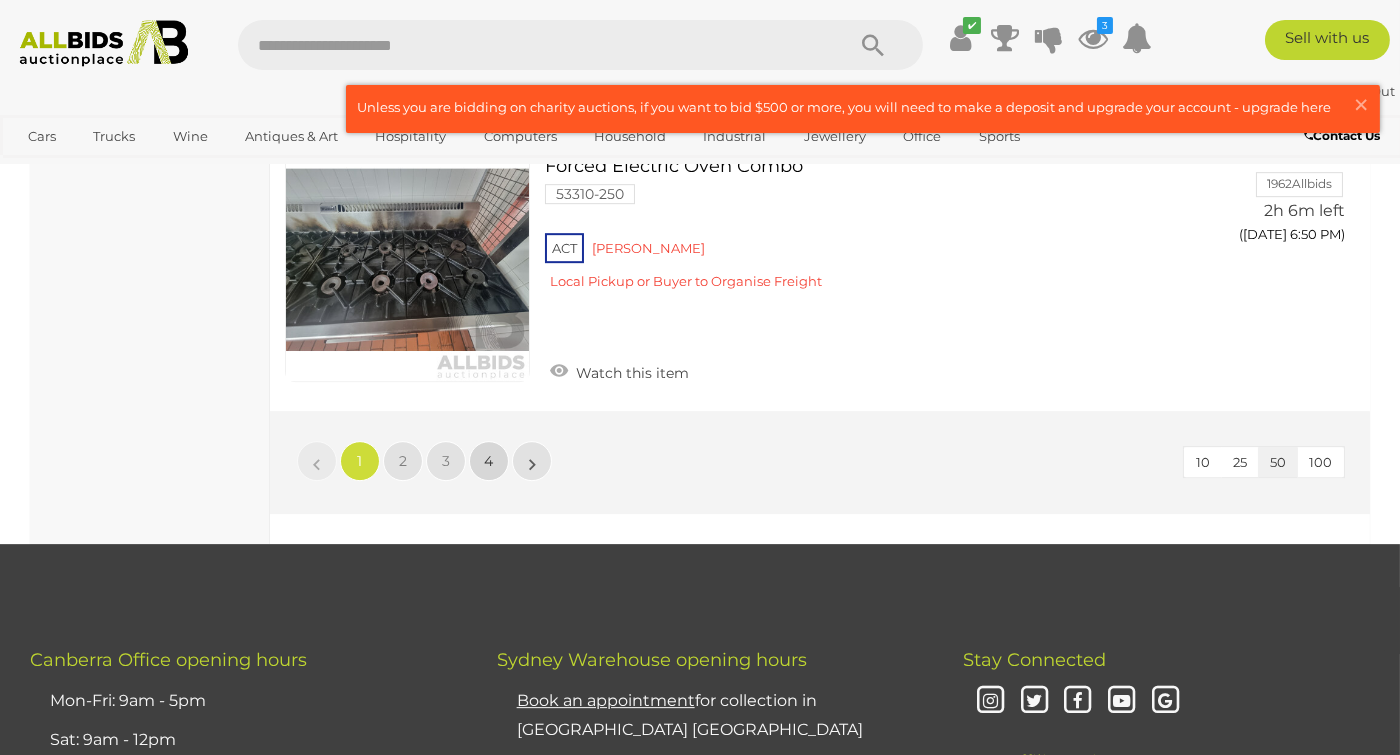 click on "4" at bounding box center (489, 461) 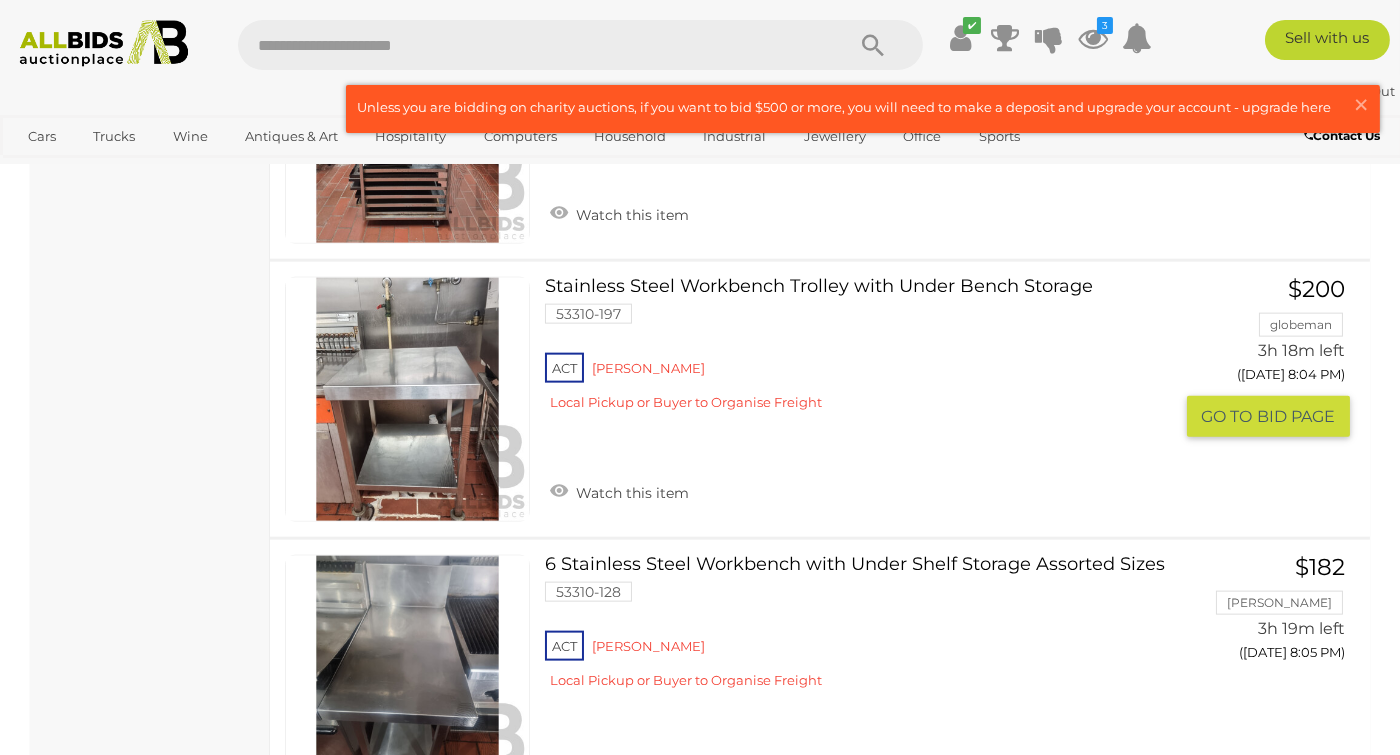 scroll, scrollTop: 5936, scrollLeft: 0, axis: vertical 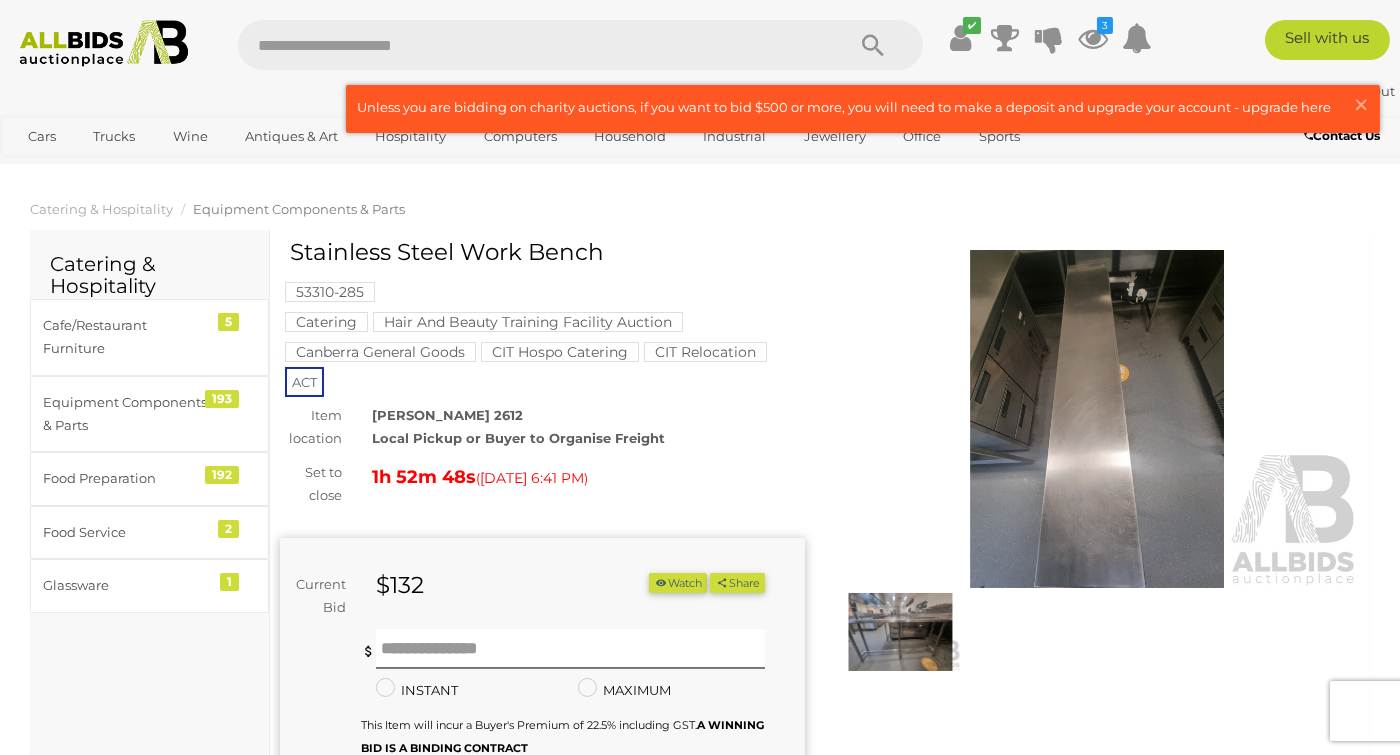click at bounding box center (900, 632) 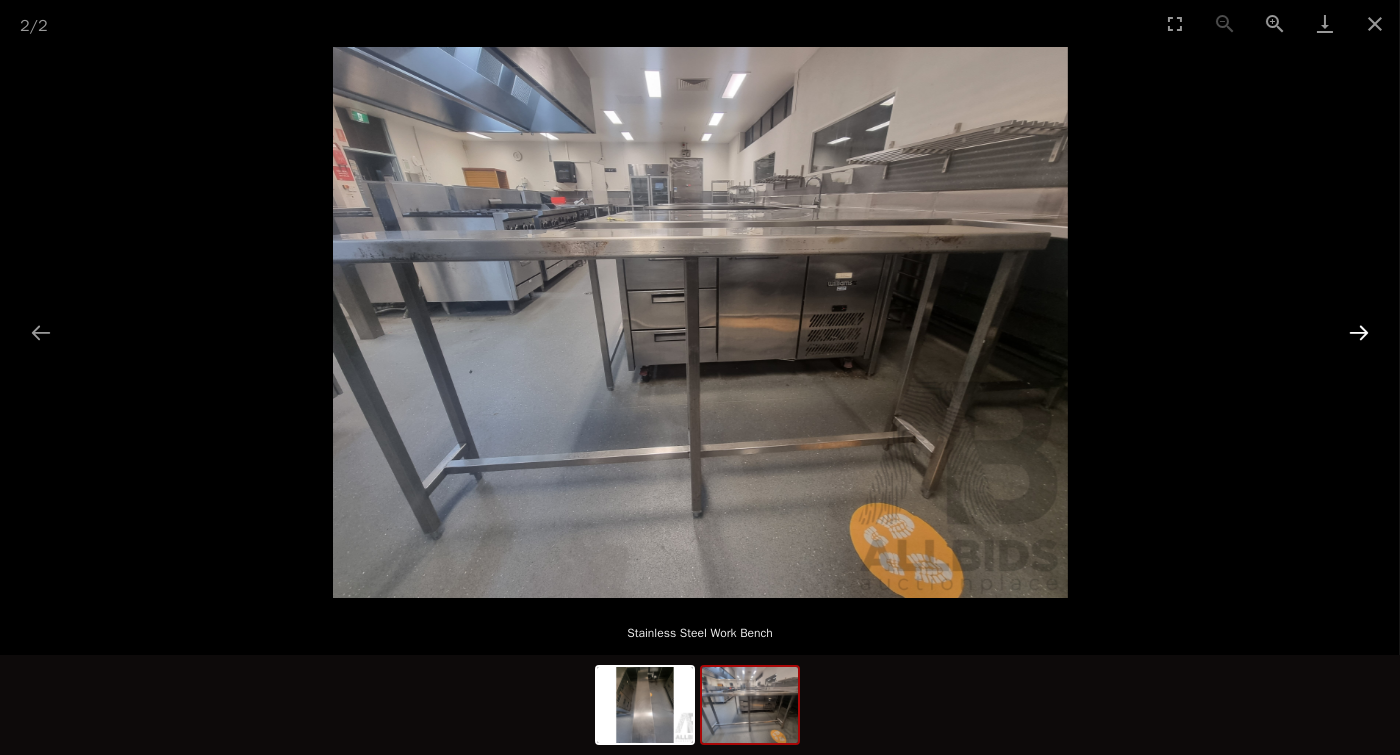 click at bounding box center (1359, 332) 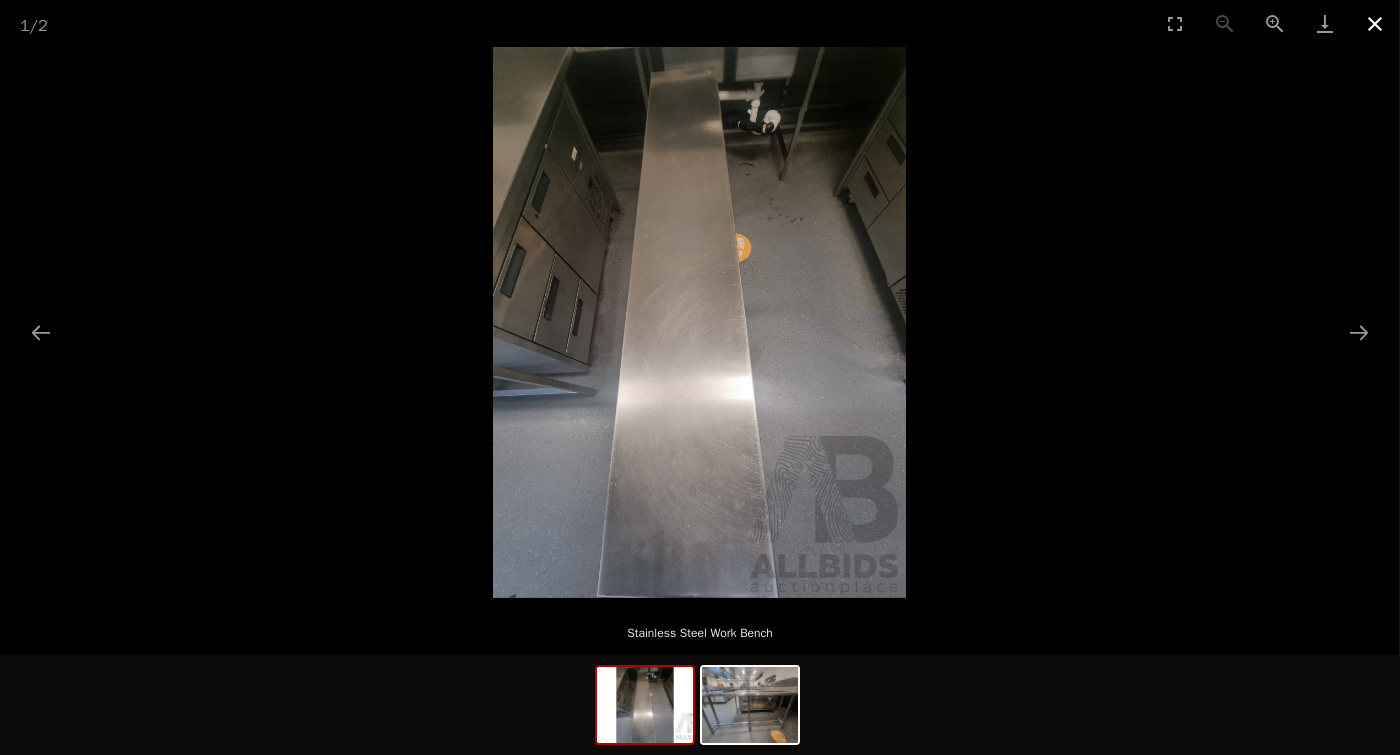 click at bounding box center (1375, 23) 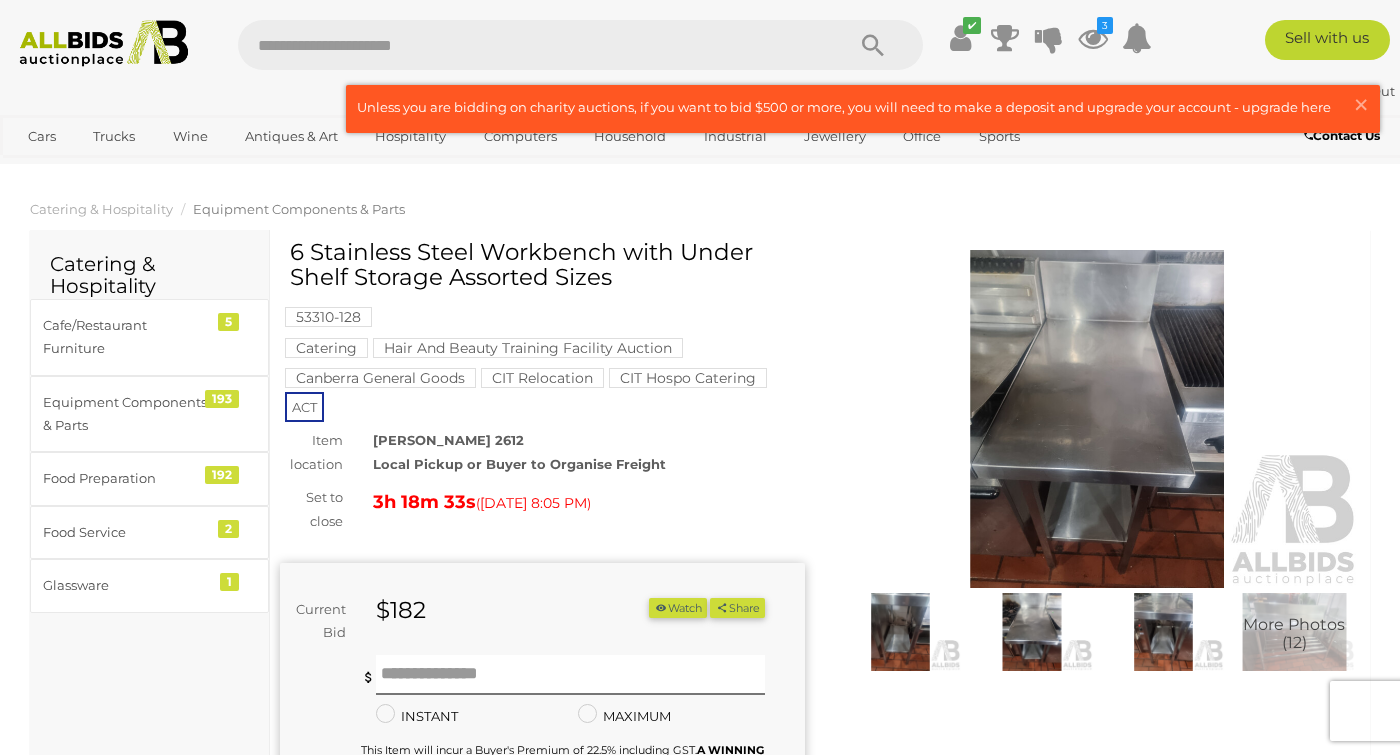scroll, scrollTop: 0, scrollLeft: 0, axis: both 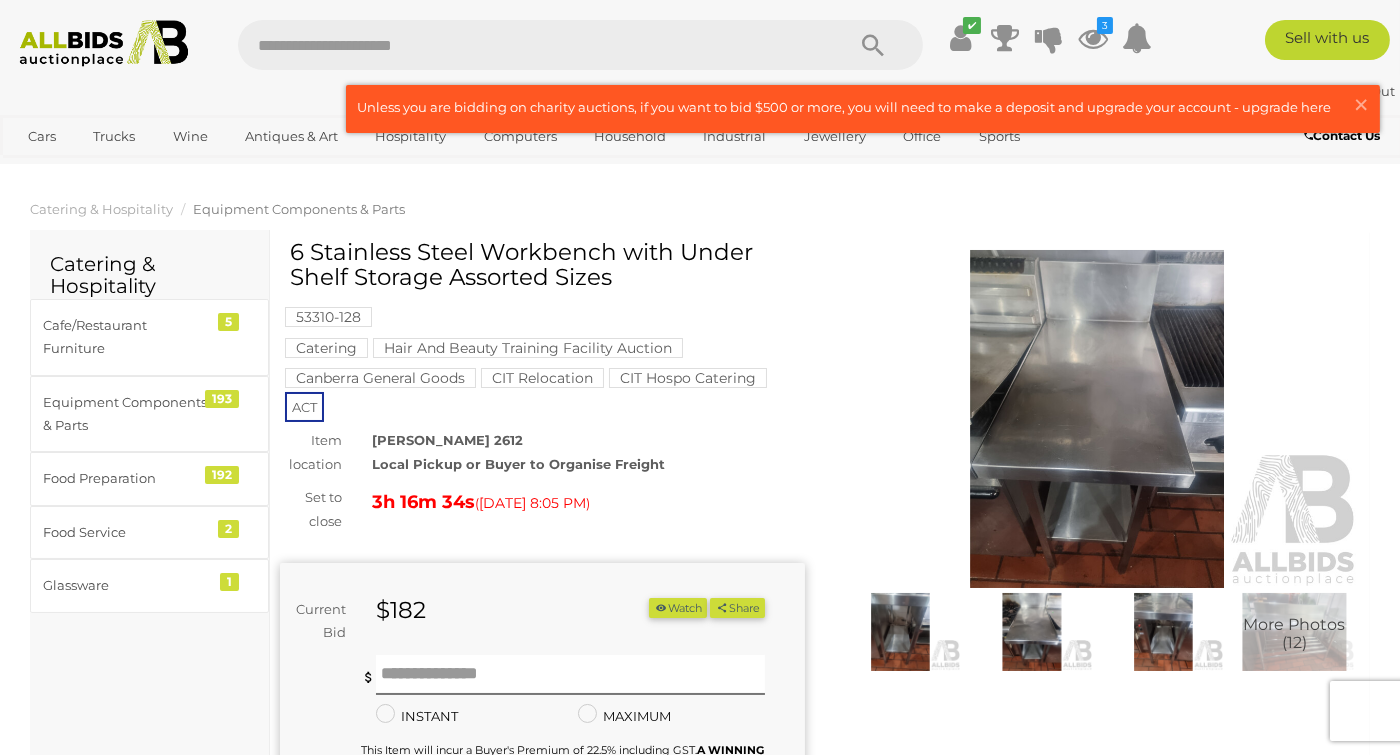 click at bounding box center (900, 632) 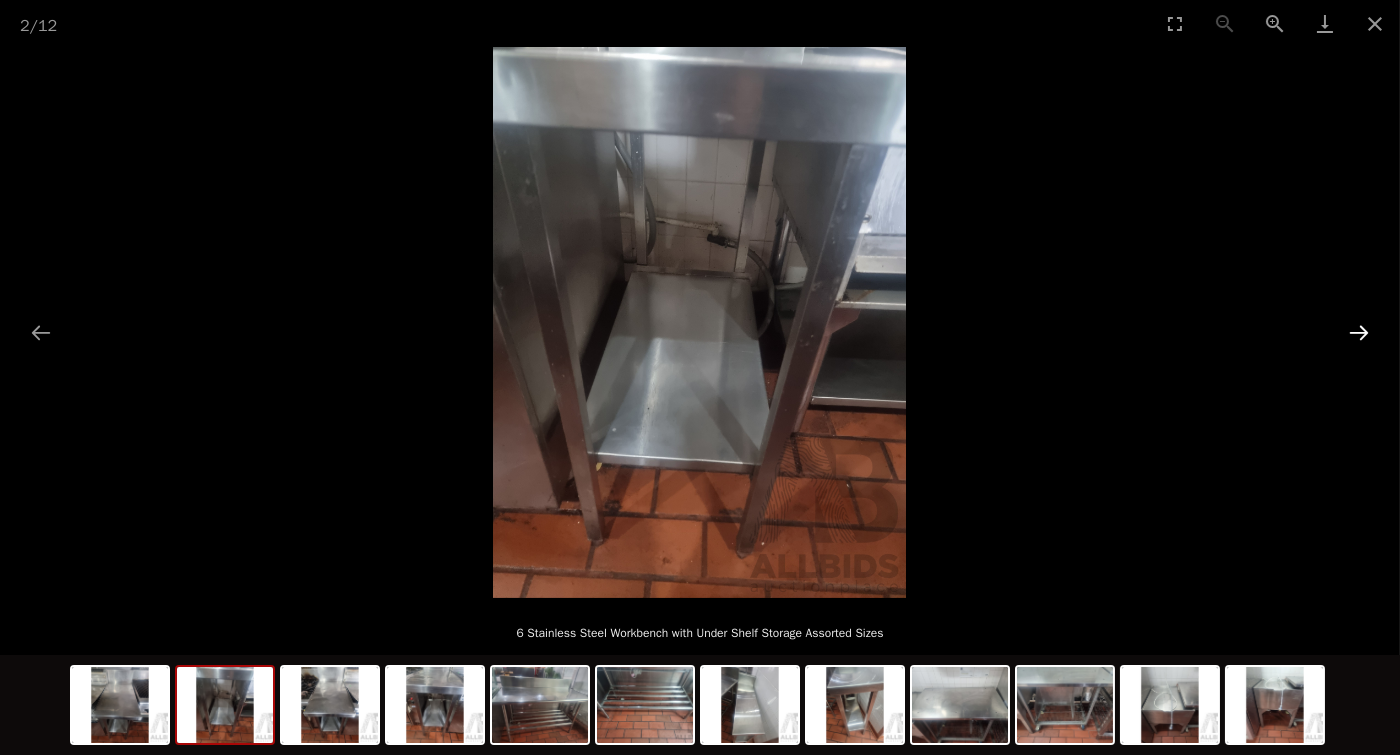 click at bounding box center (1359, 332) 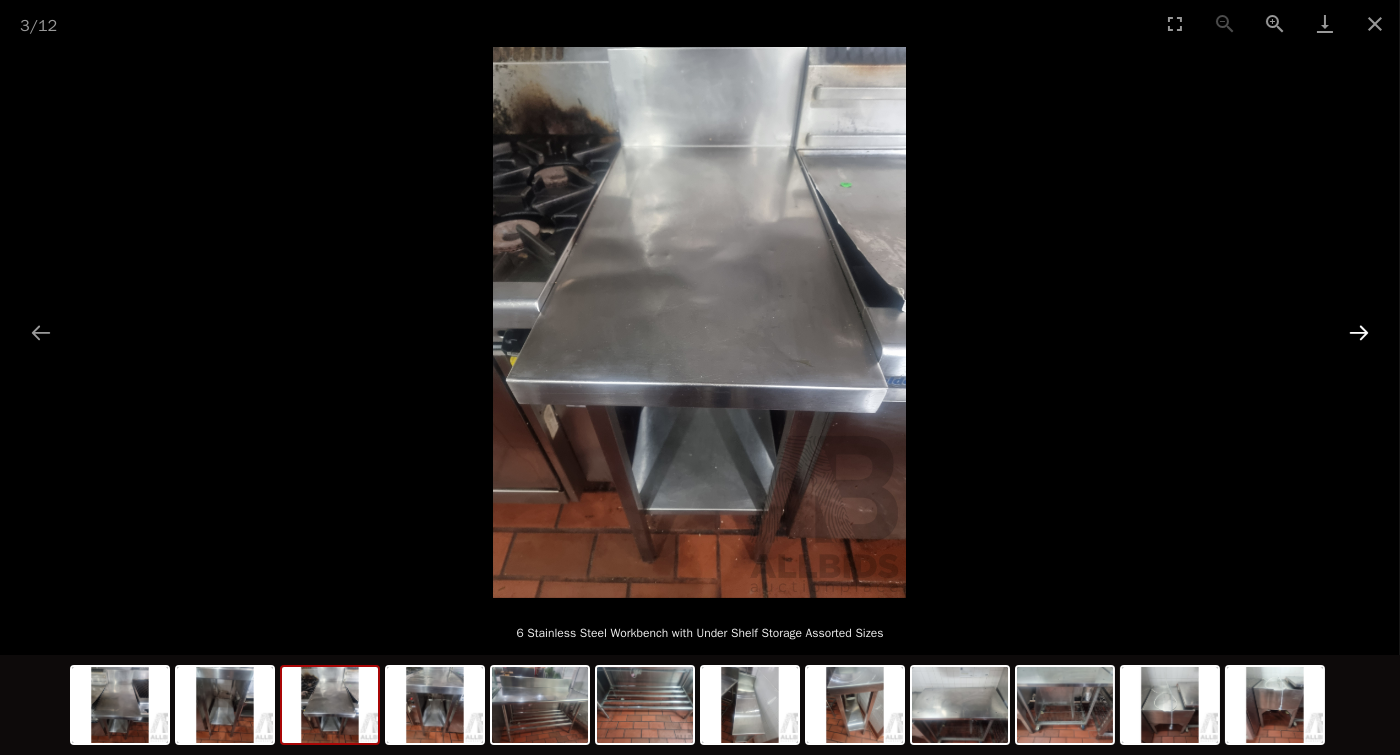 click at bounding box center (1359, 332) 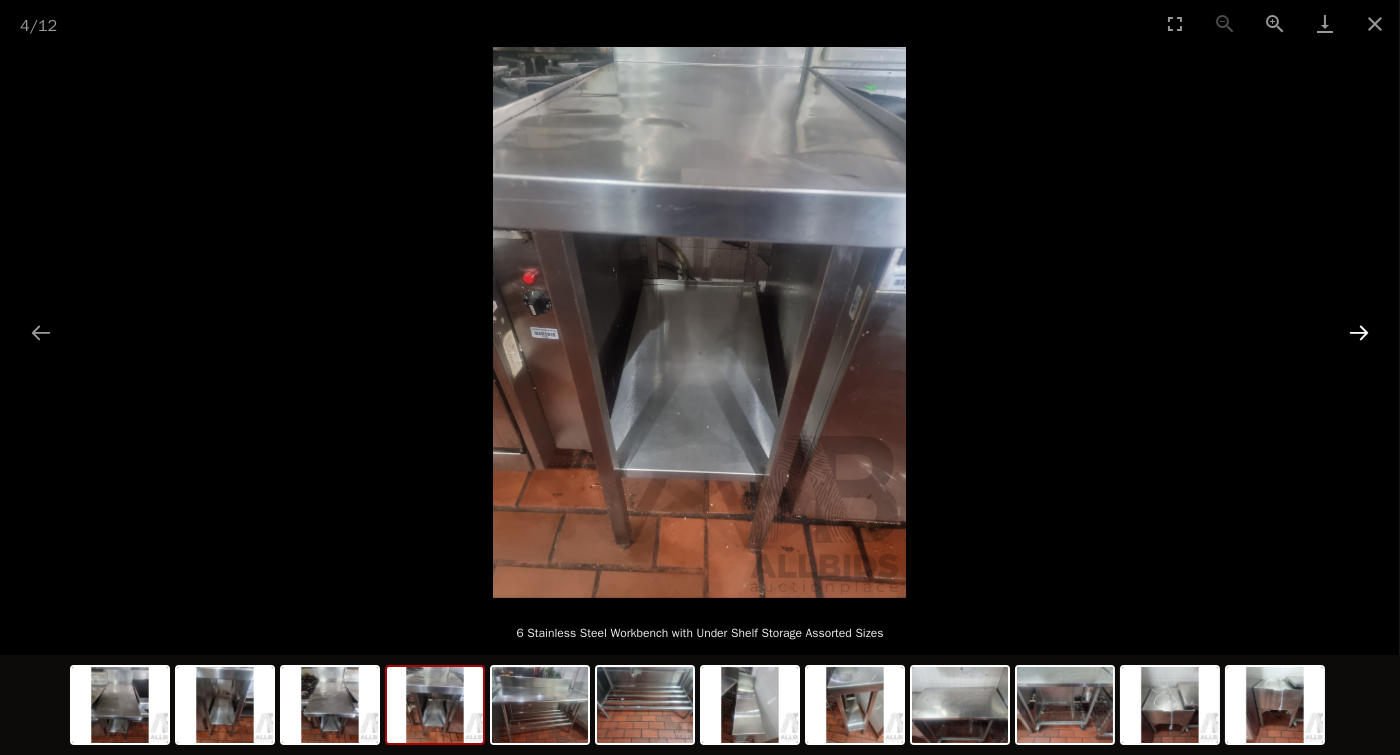 click at bounding box center (1359, 332) 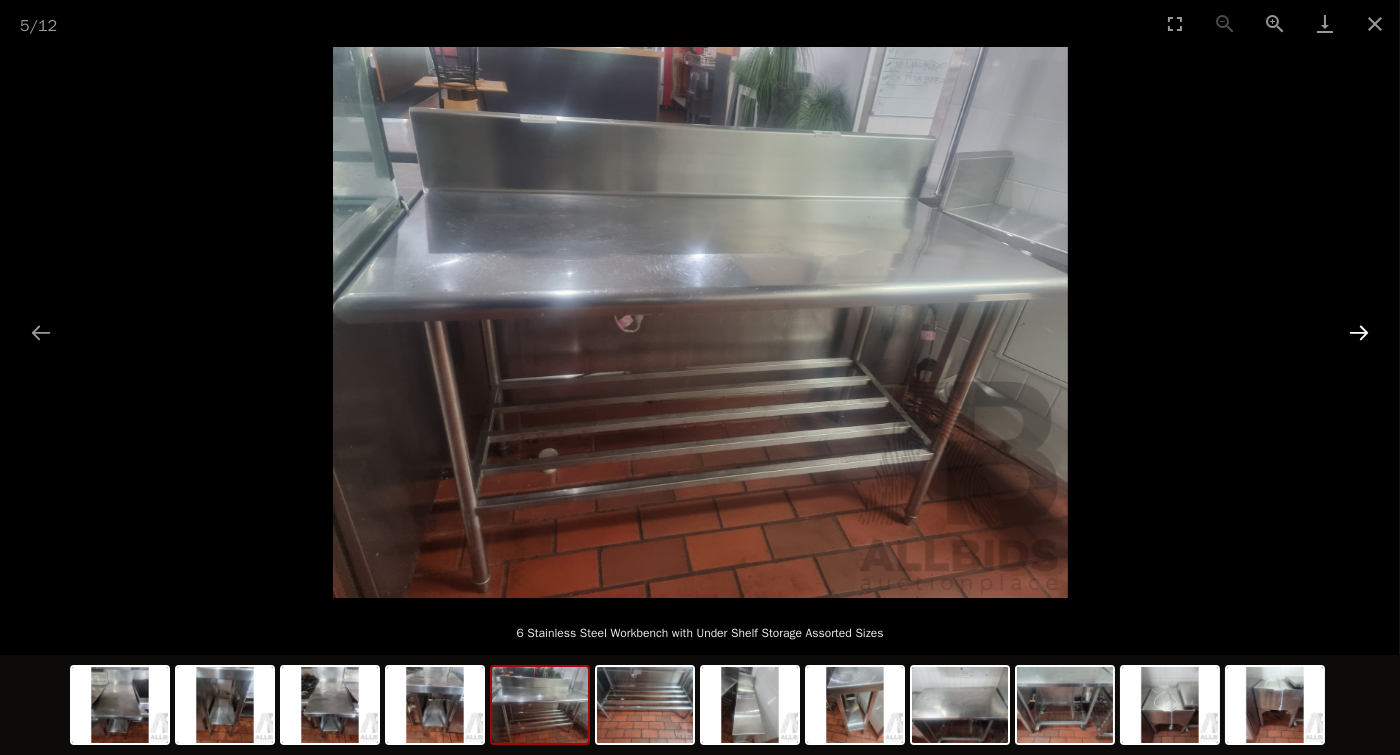click at bounding box center (1359, 332) 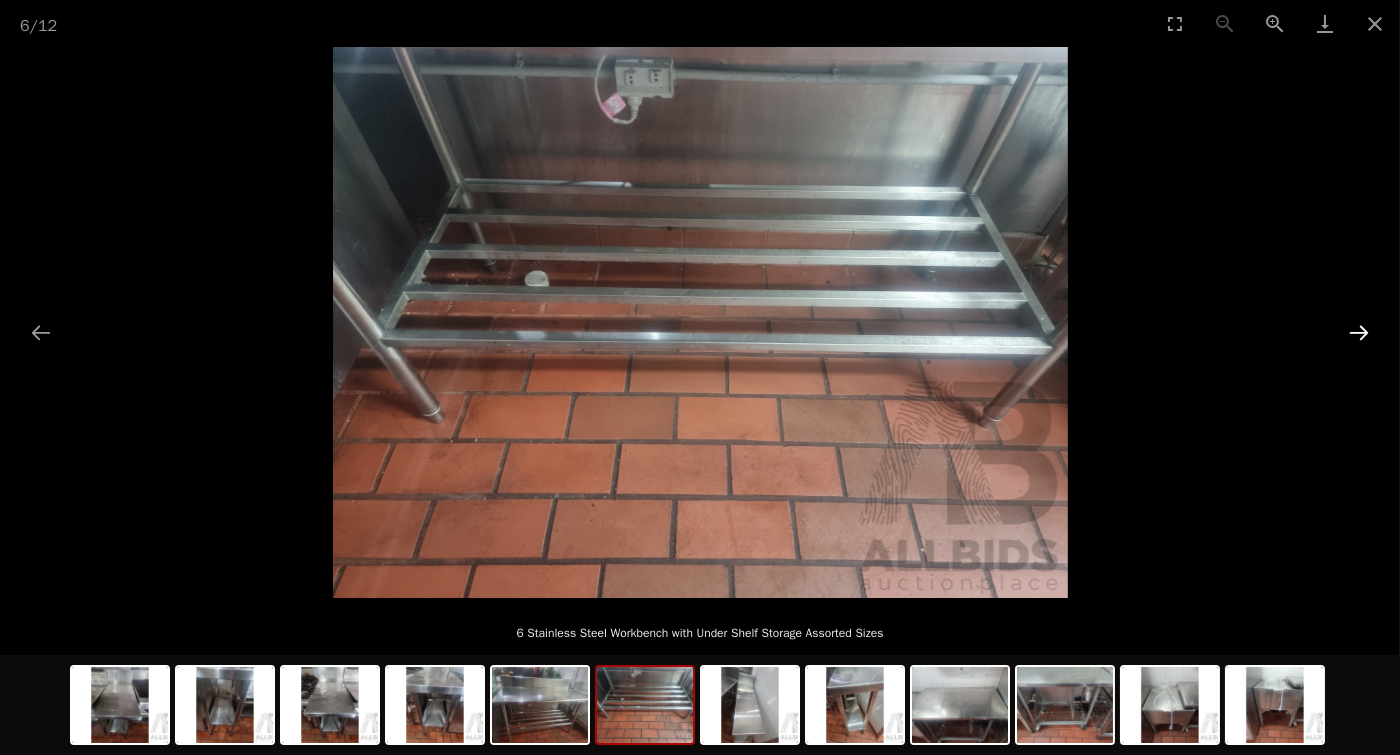 click at bounding box center (1359, 332) 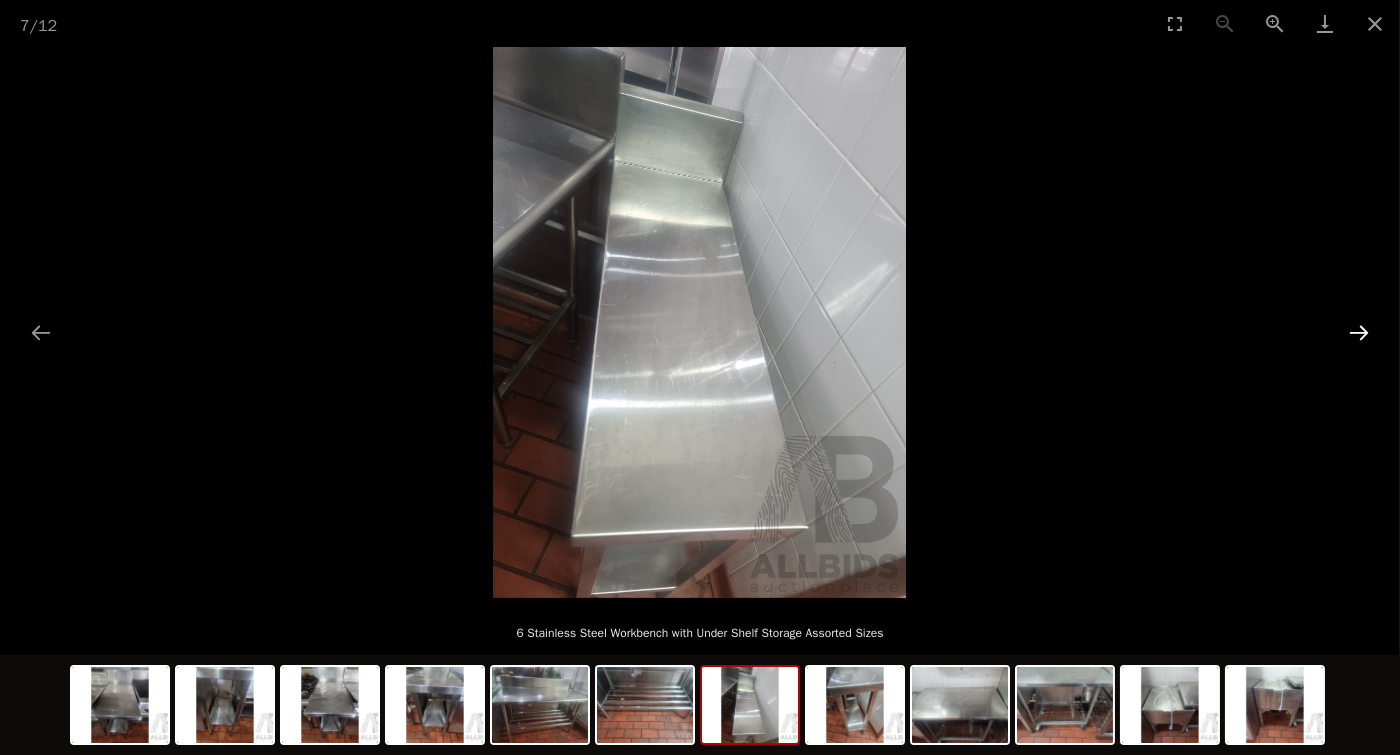 click at bounding box center [1359, 332] 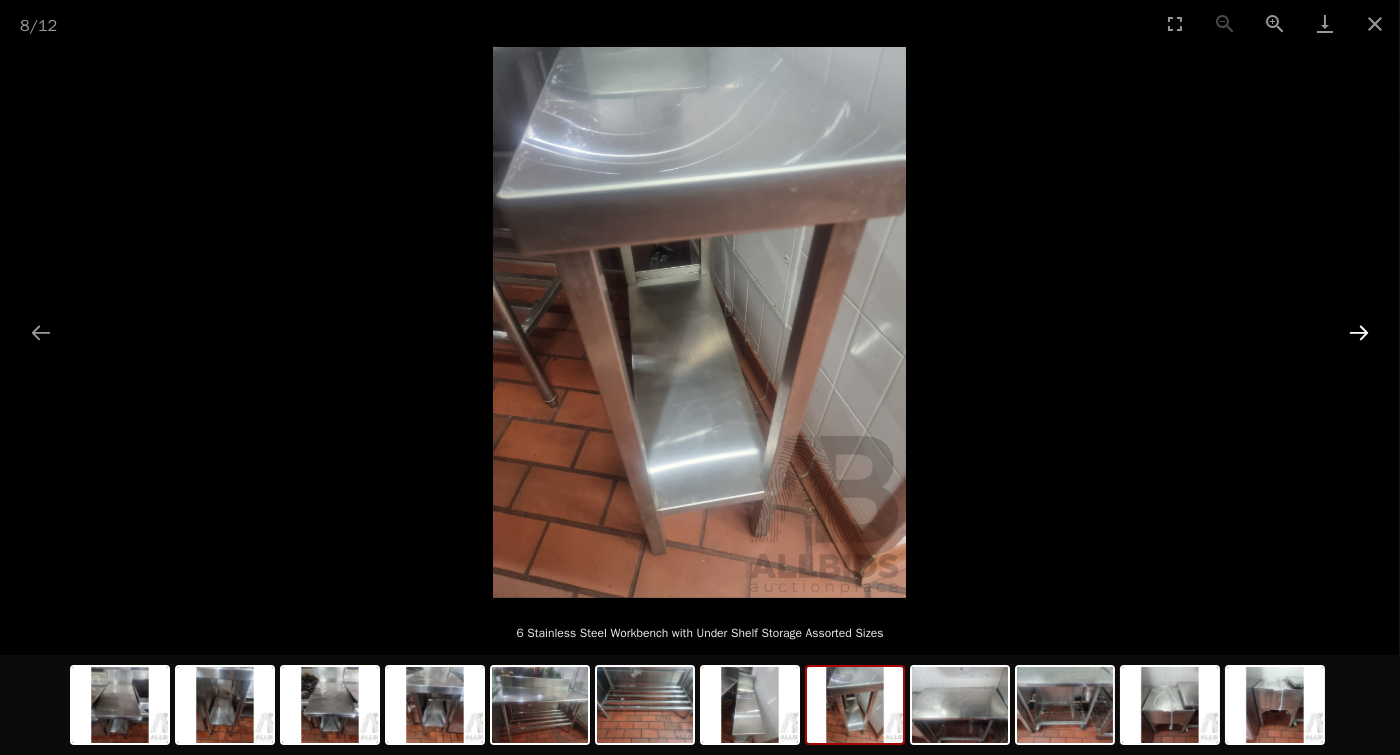 click at bounding box center (1359, 332) 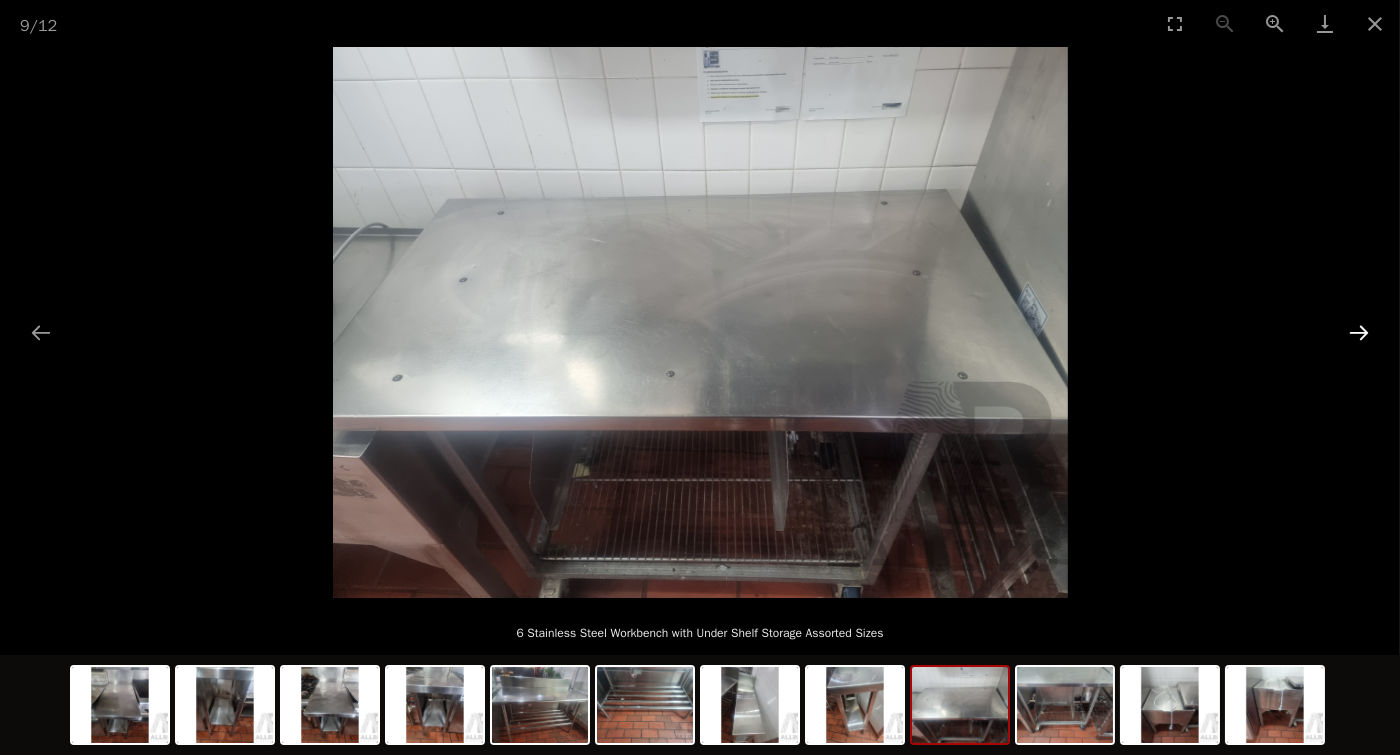 click at bounding box center [1359, 332] 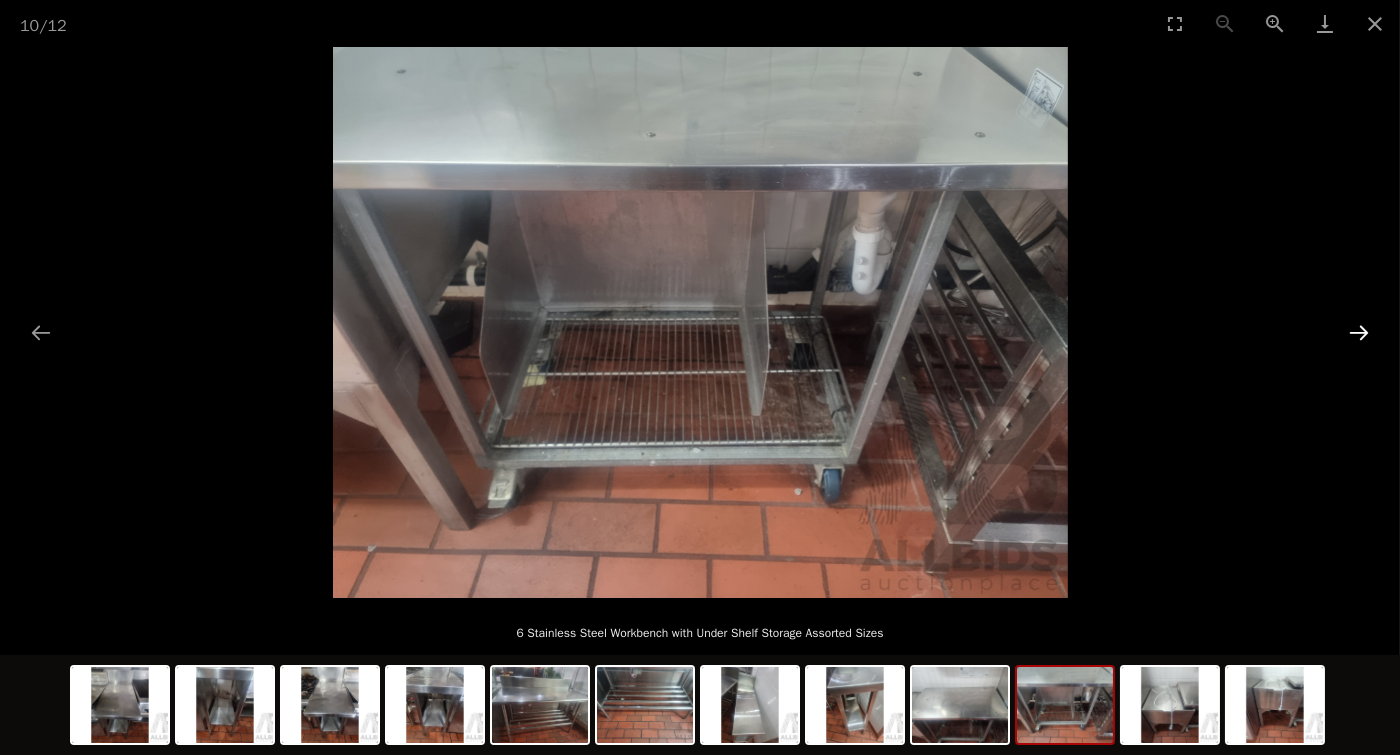 click at bounding box center [1359, 332] 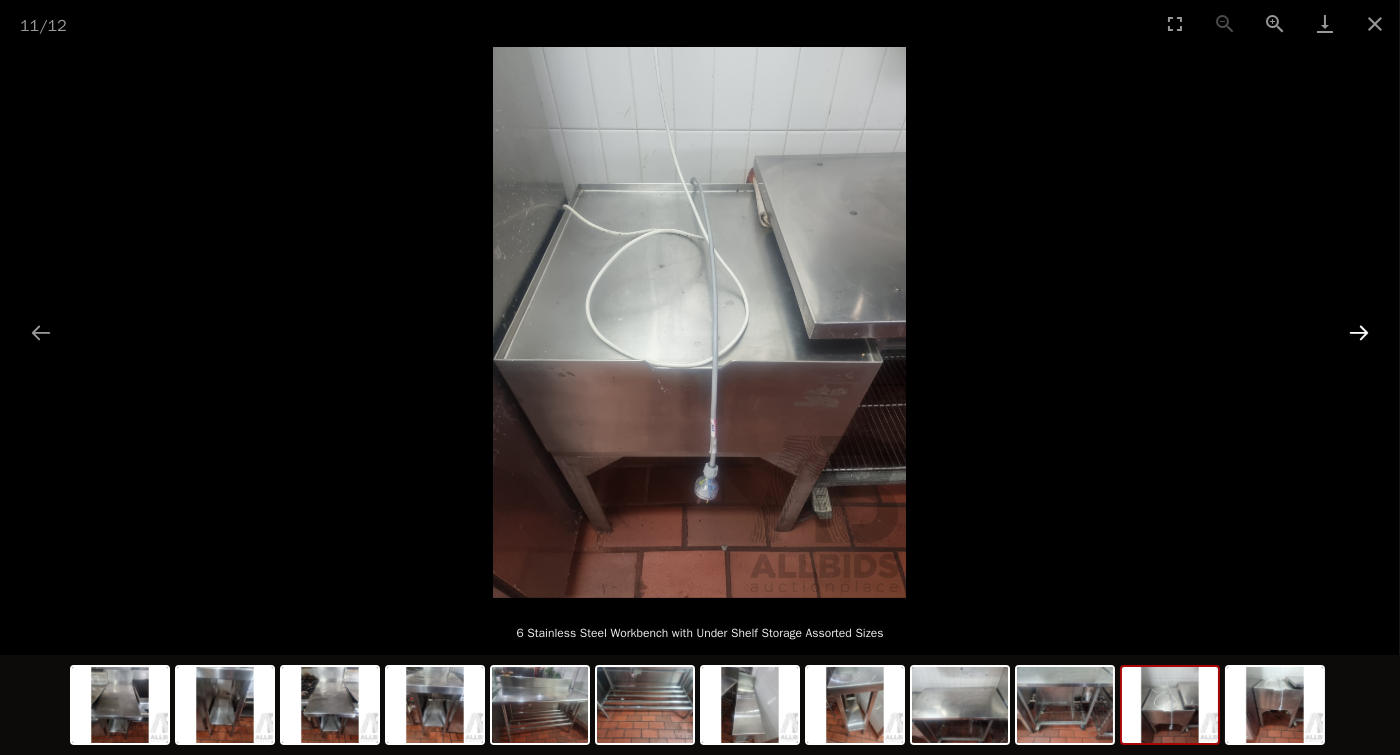 click at bounding box center [1359, 332] 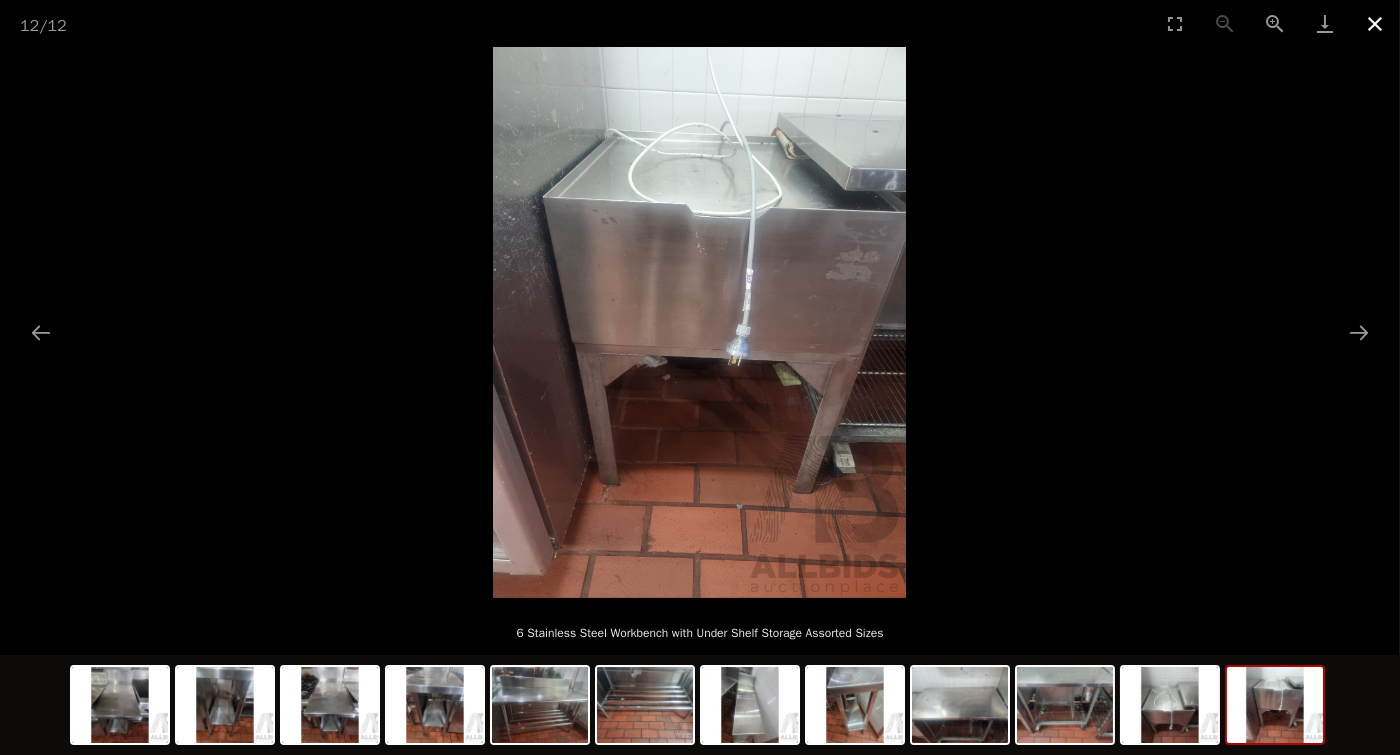 click at bounding box center (1375, 23) 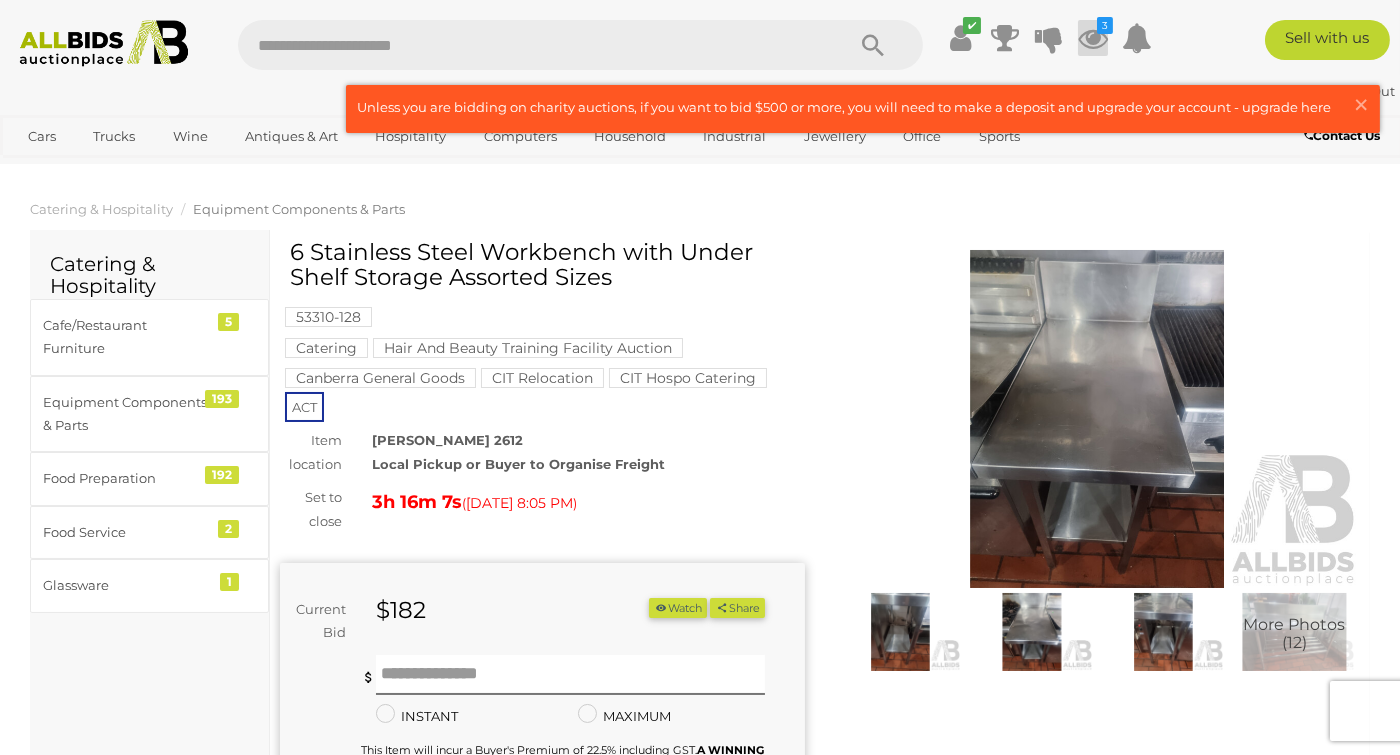 click on "3" at bounding box center [1105, 25] 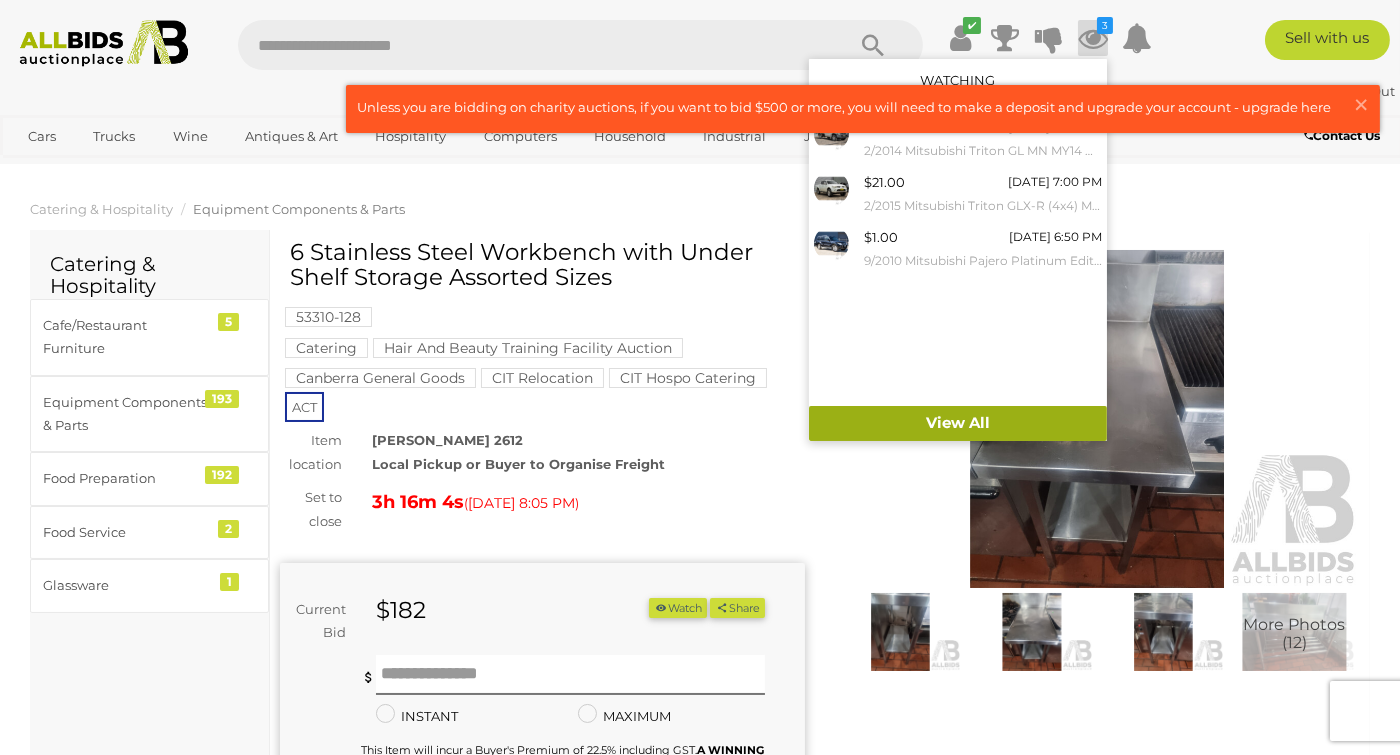 click on "View All" at bounding box center [958, 423] 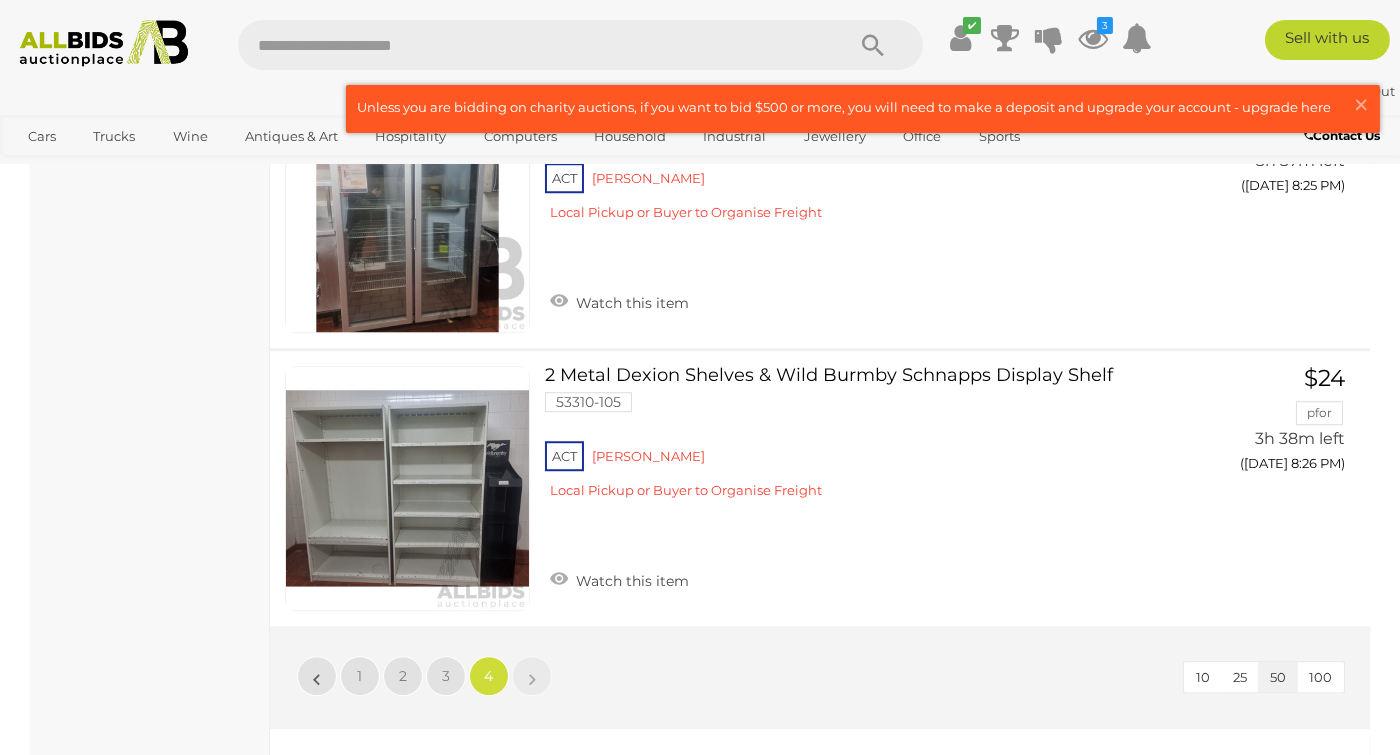 scroll, scrollTop: 12508, scrollLeft: 0, axis: vertical 